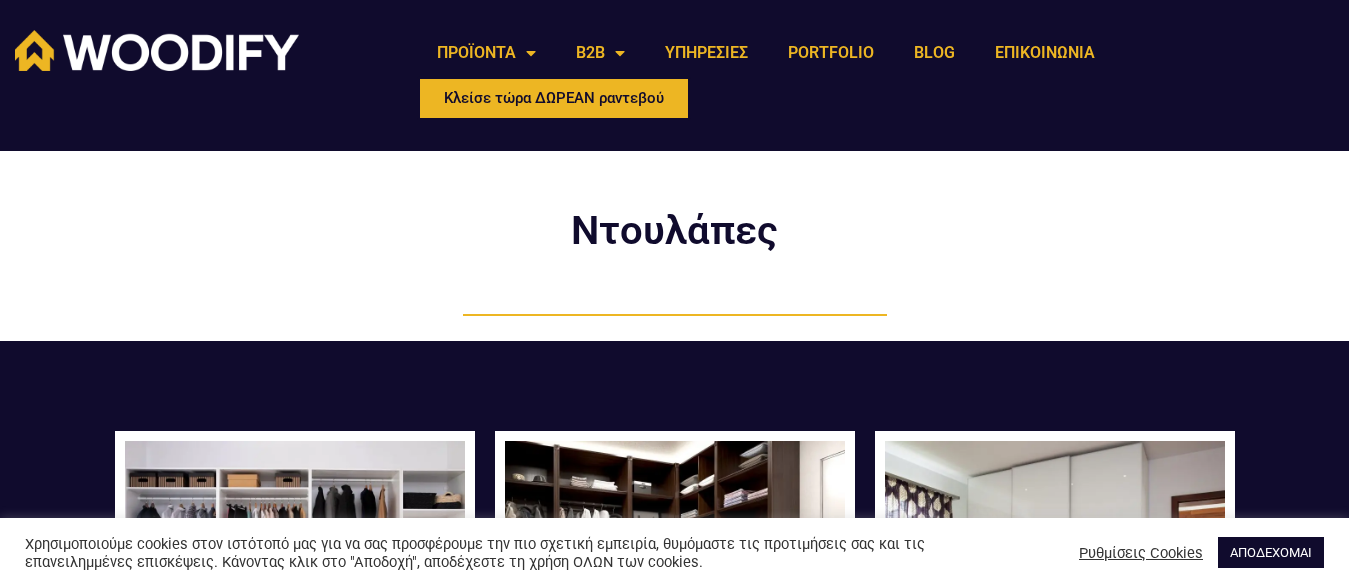 scroll, scrollTop: 0, scrollLeft: 0, axis: both 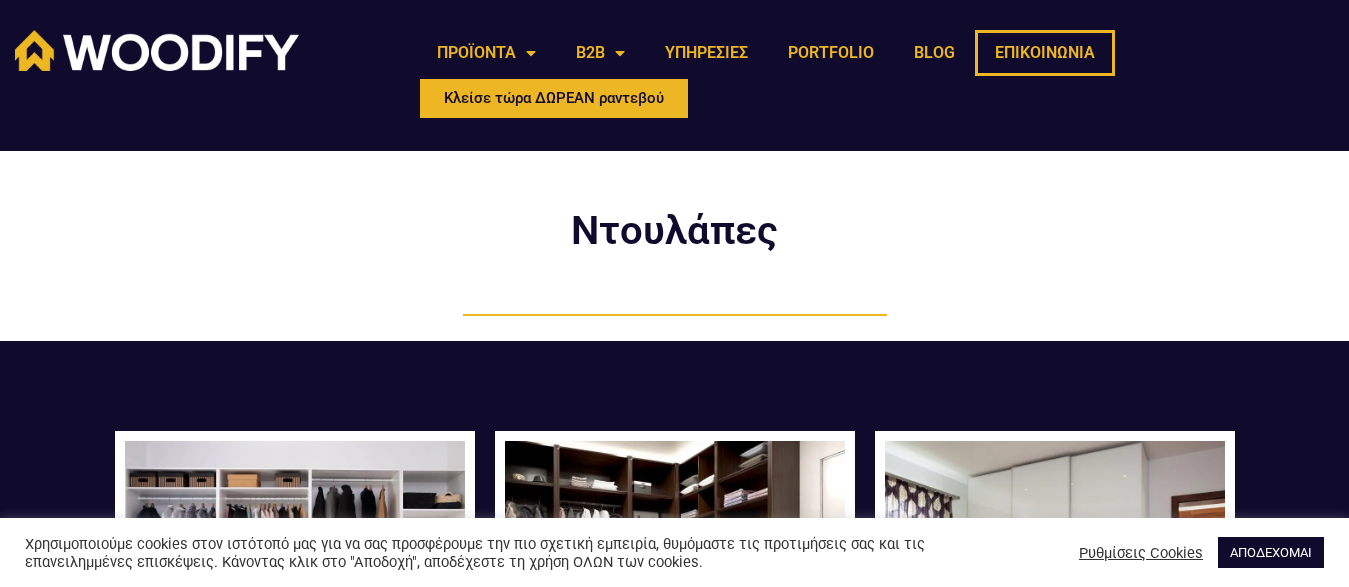 click on "ΕΠΙΚΟΙΝΩΝΙΑ" 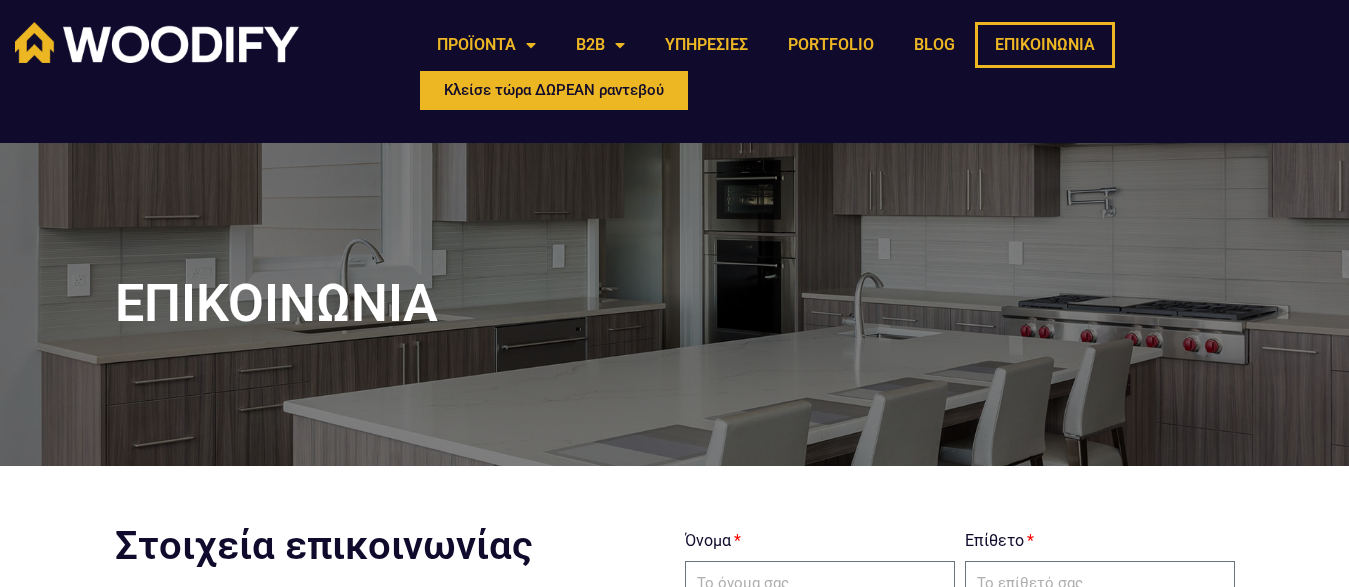 scroll, scrollTop: 0, scrollLeft: 0, axis: both 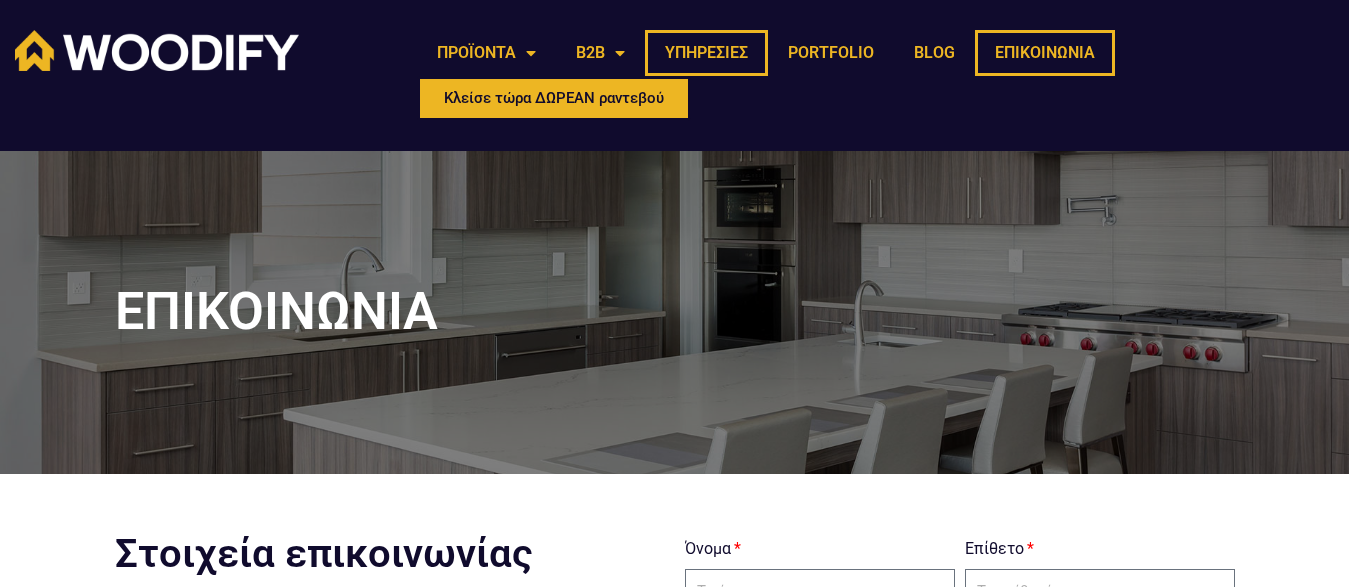 click on "ΥΠΗΡΕΣΙΕΣ" 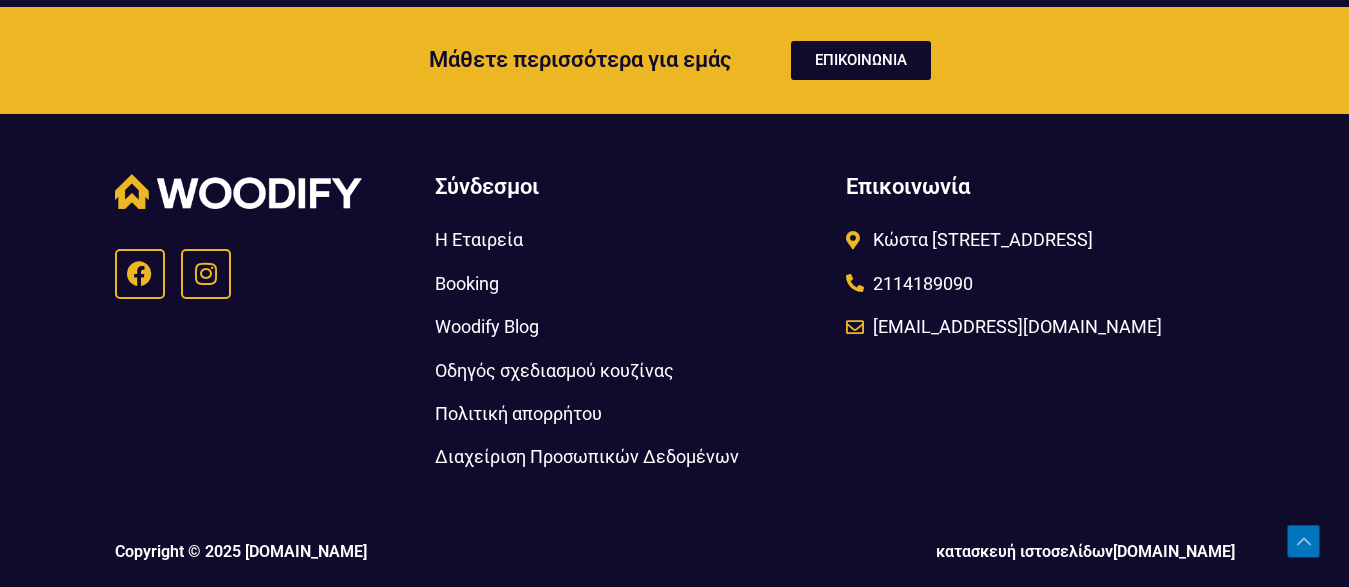 scroll, scrollTop: 4092, scrollLeft: 0, axis: vertical 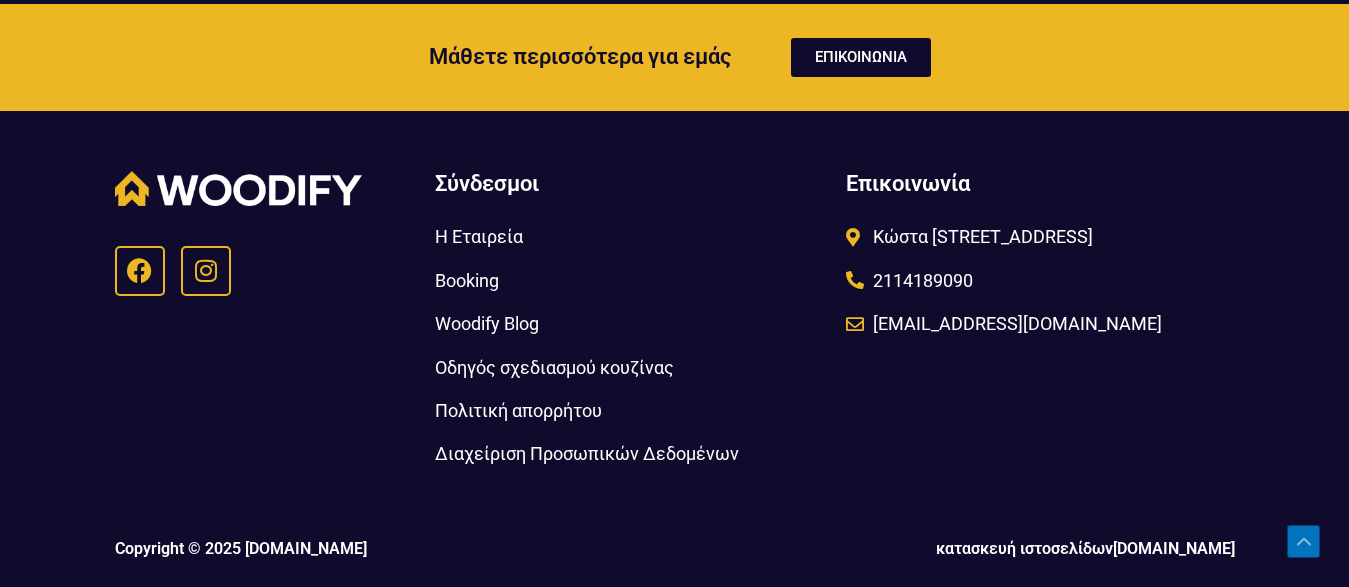 click on "Η Εταιρεία" at bounding box center [479, 236] 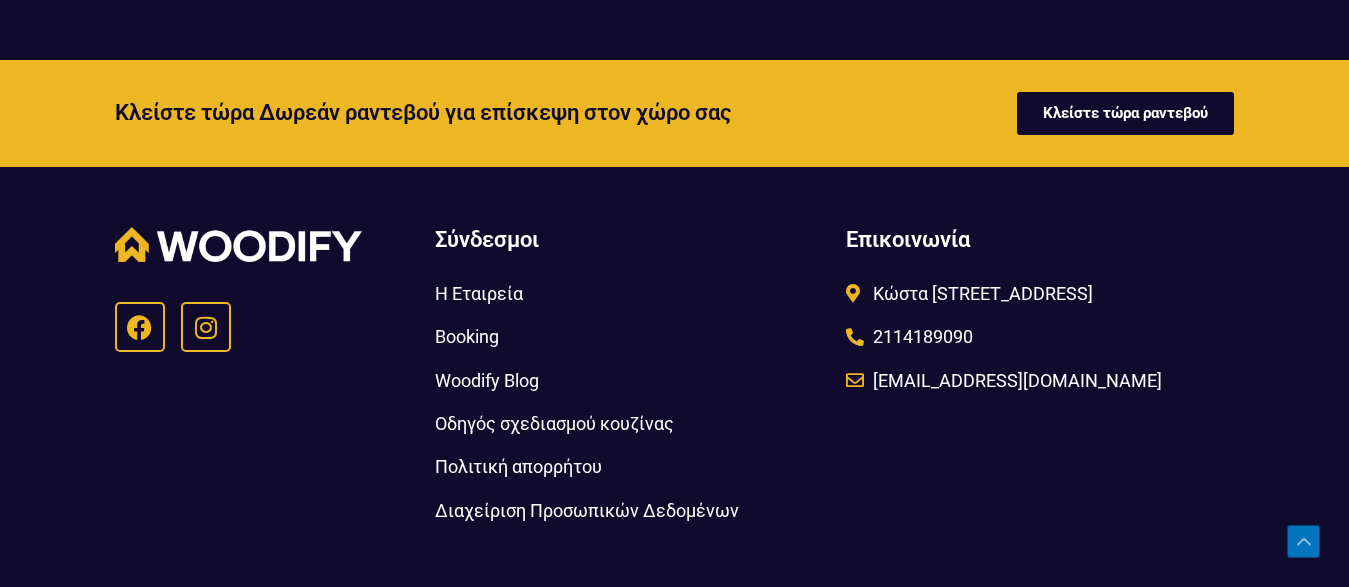 scroll, scrollTop: 2652, scrollLeft: 0, axis: vertical 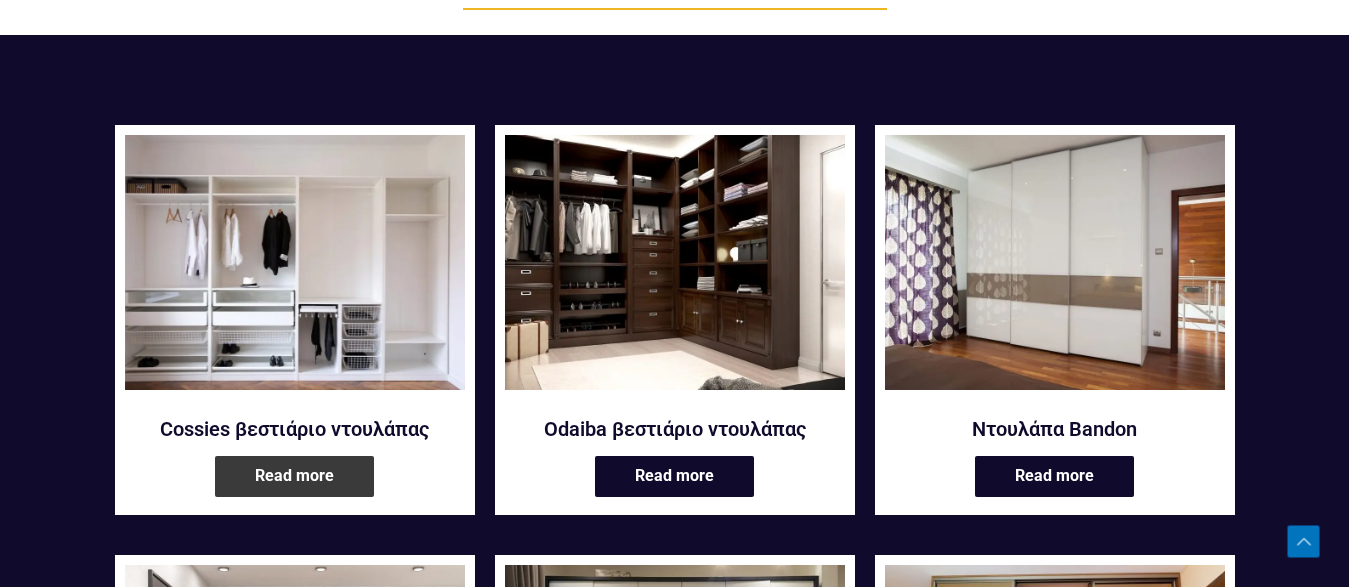 click on "Read more" at bounding box center [294, 476] 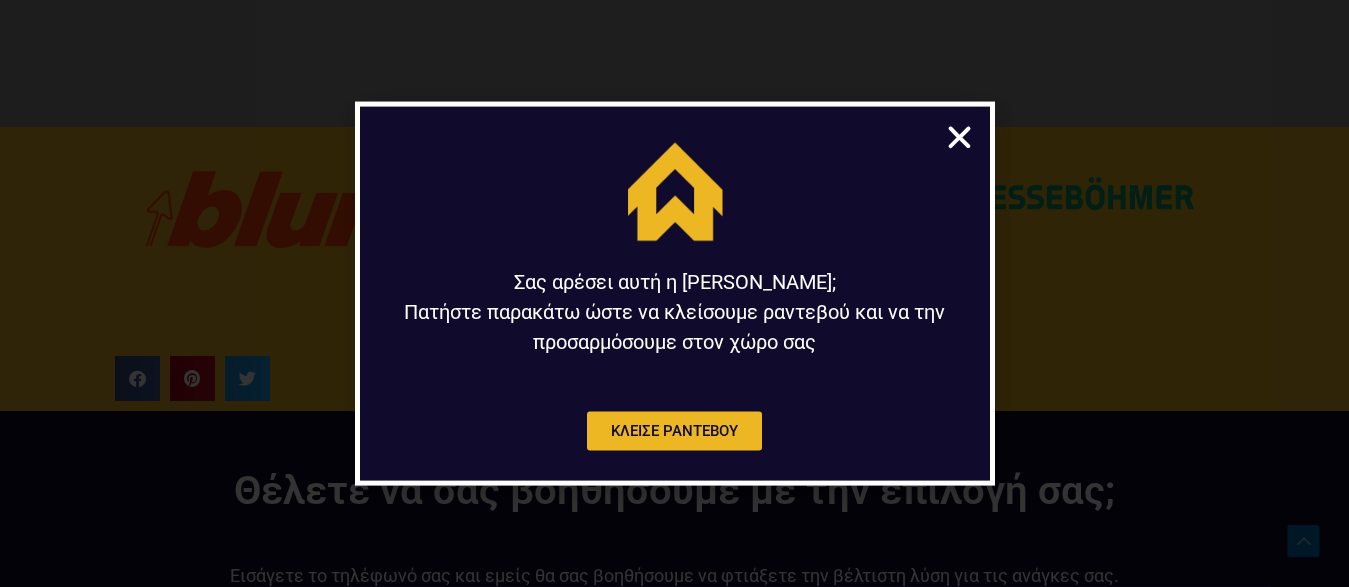 scroll, scrollTop: 2346, scrollLeft: 0, axis: vertical 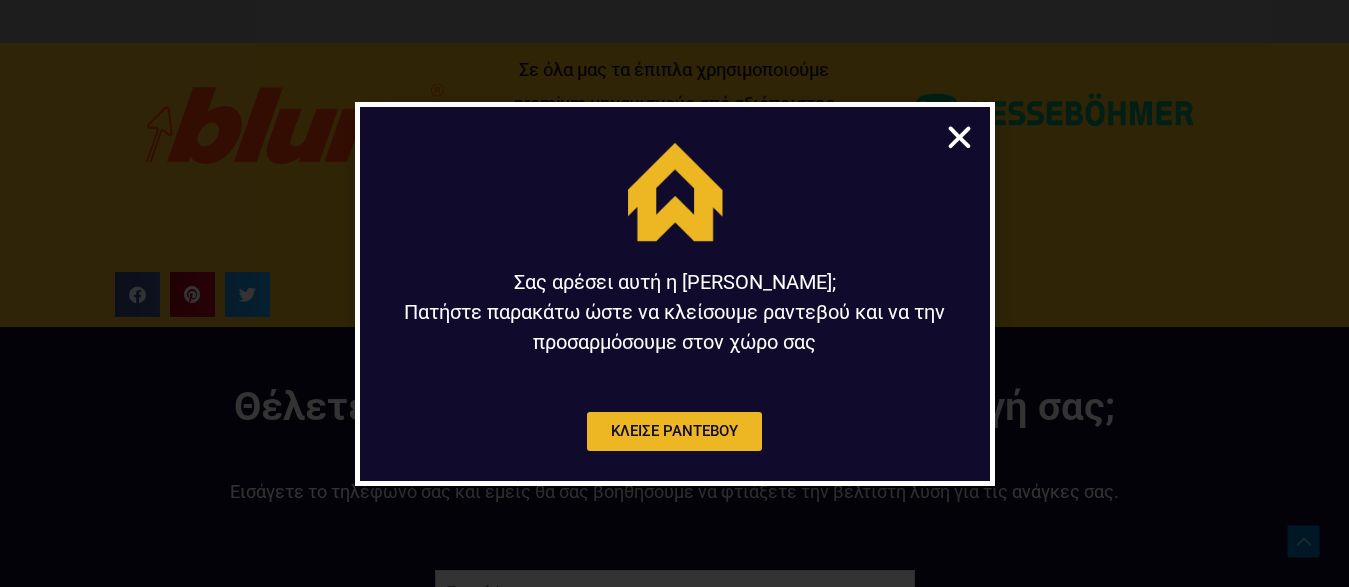 click at bounding box center [959, 137] 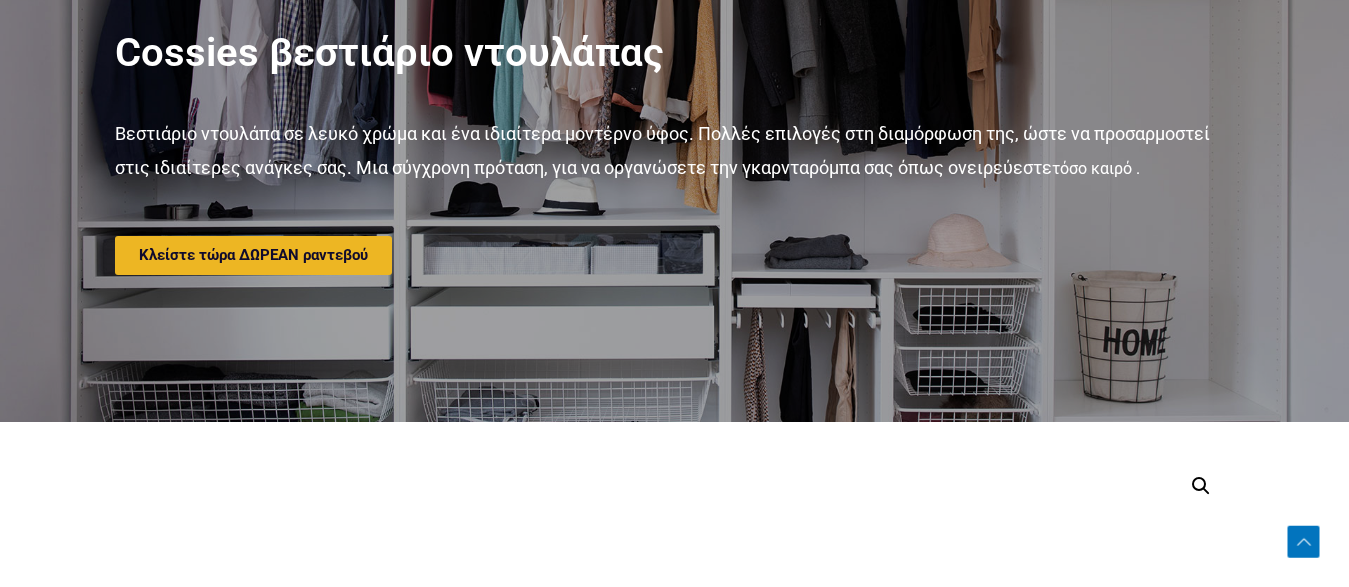 scroll, scrollTop: 204, scrollLeft: 0, axis: vertical 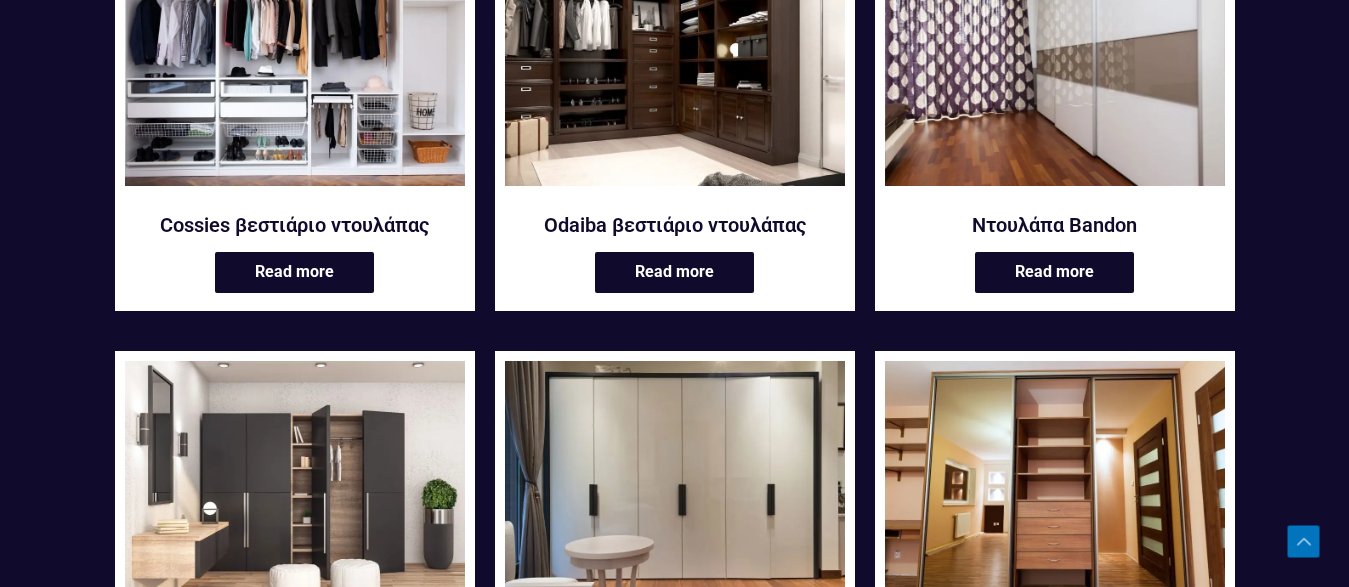 click at bounding box center [1055, 58] 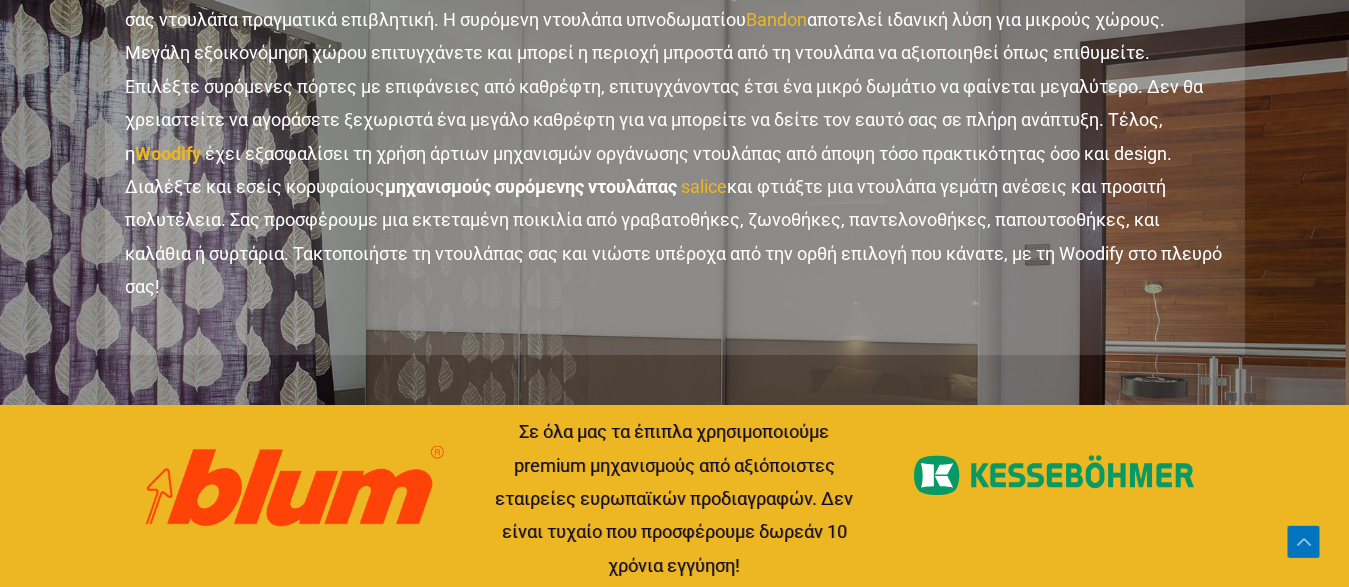 scroll, scrollTop: 2448, scrollLeft: 0, axis: vertical 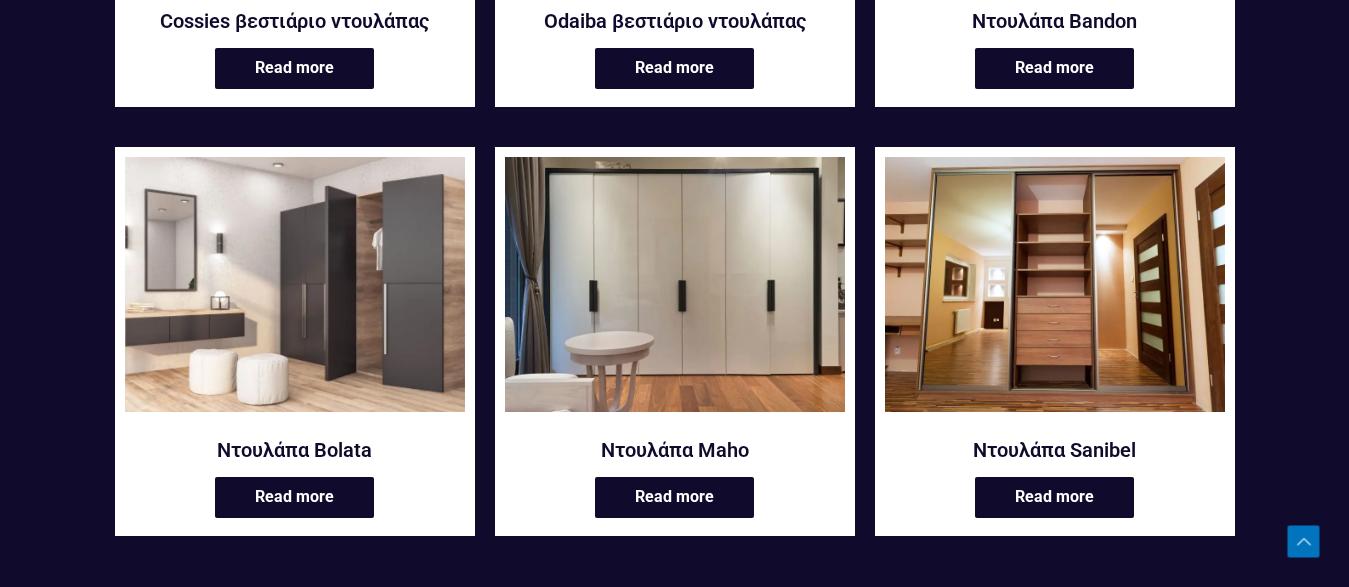 click at bounding box center (295, 284) 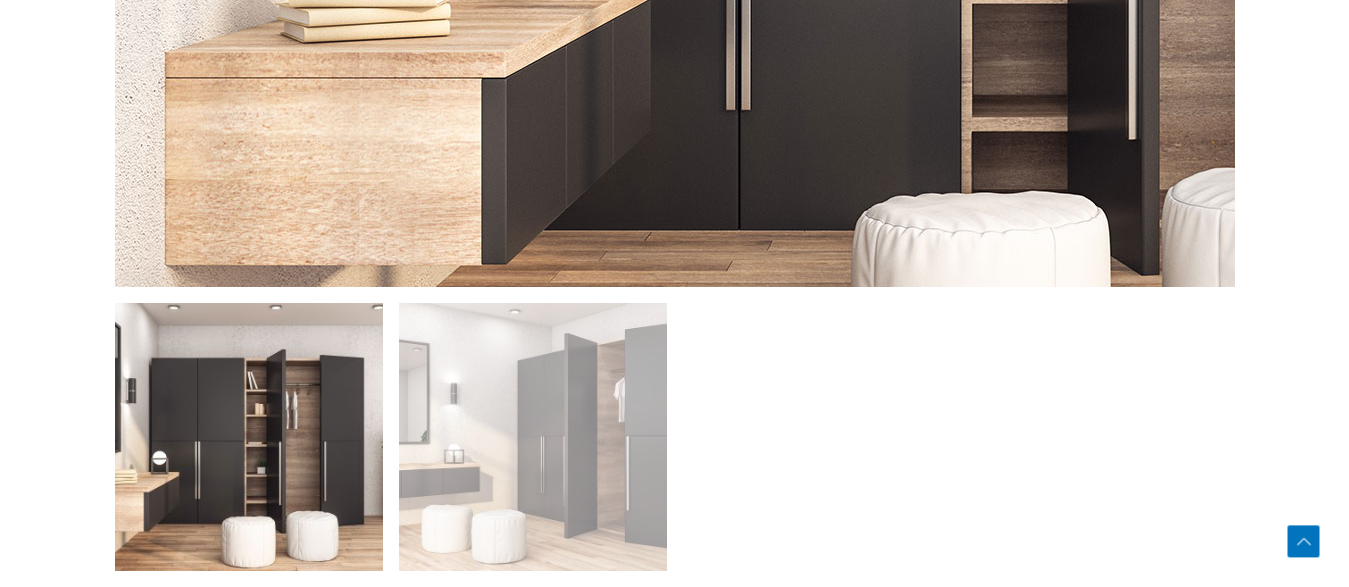 scroll, scrollTop: 1122, scrollLeft: 0, axis: vertical 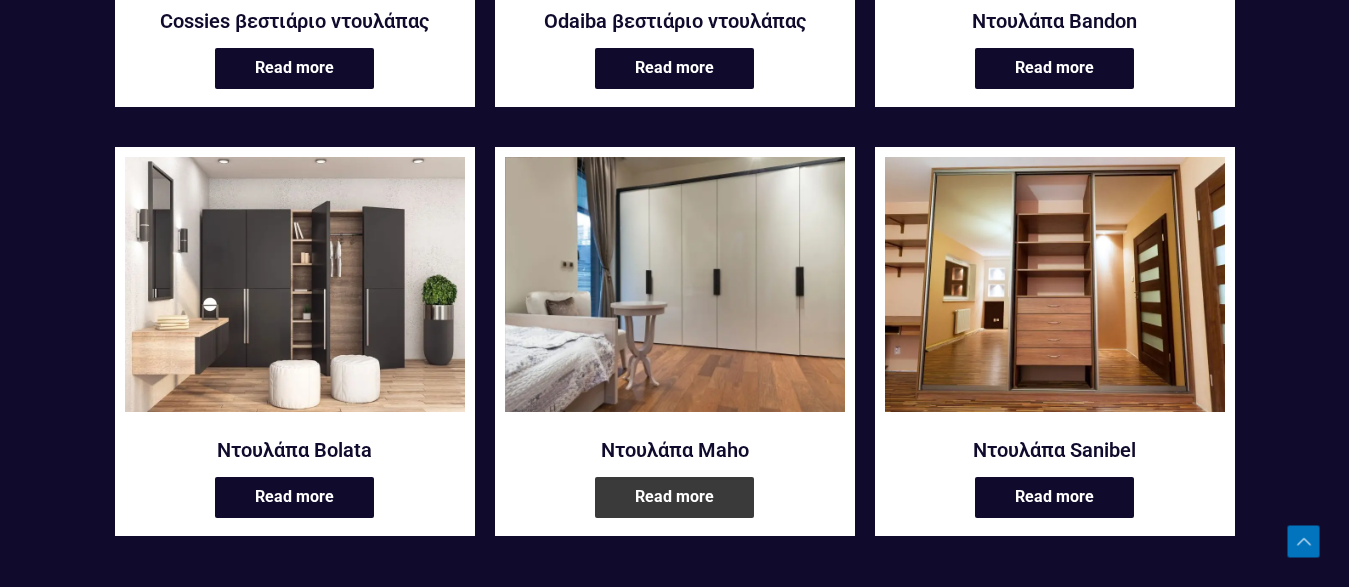 click on "Read more" at bounding box center [674, 497] 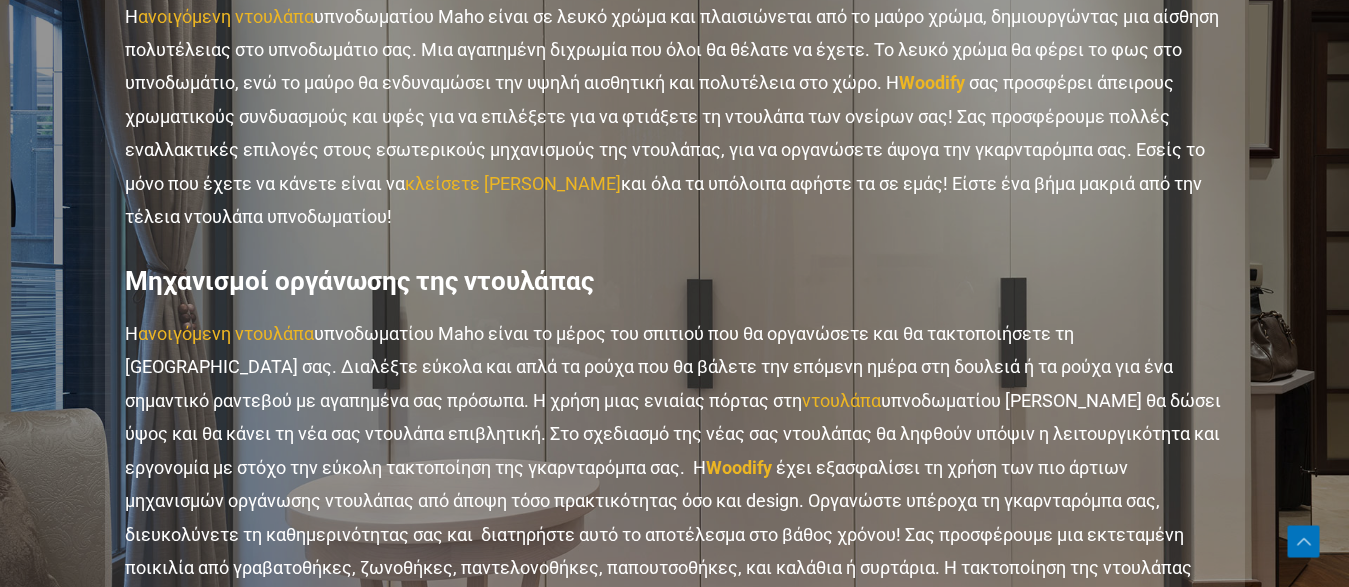 scroll, scrollTop: 2040, scrollLeft: 0, axis: vertical 